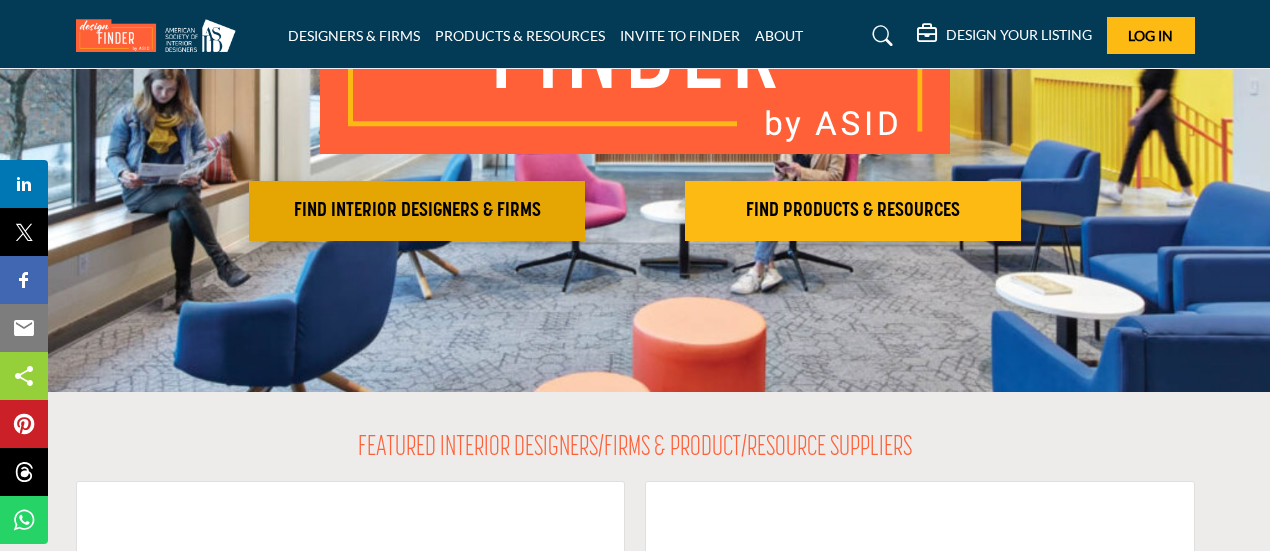 scroll, scrollTop: 328, scrollLeft: 0, axis: vertical 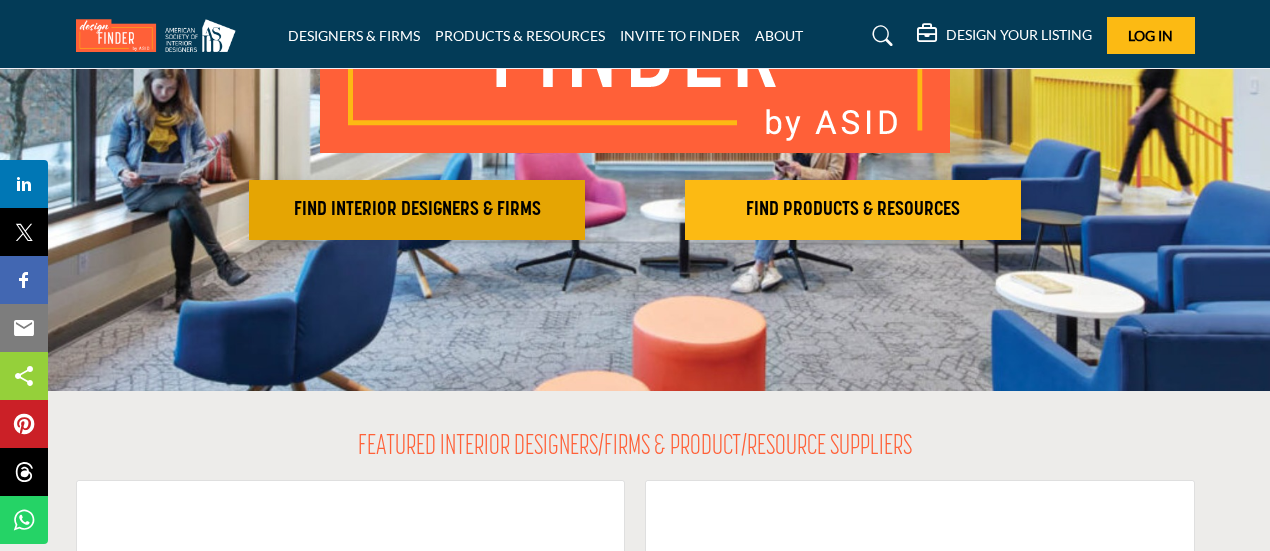click on "FIND INTERIOR DESIGNERS & FIRMS" at bounding box center (417, 210) 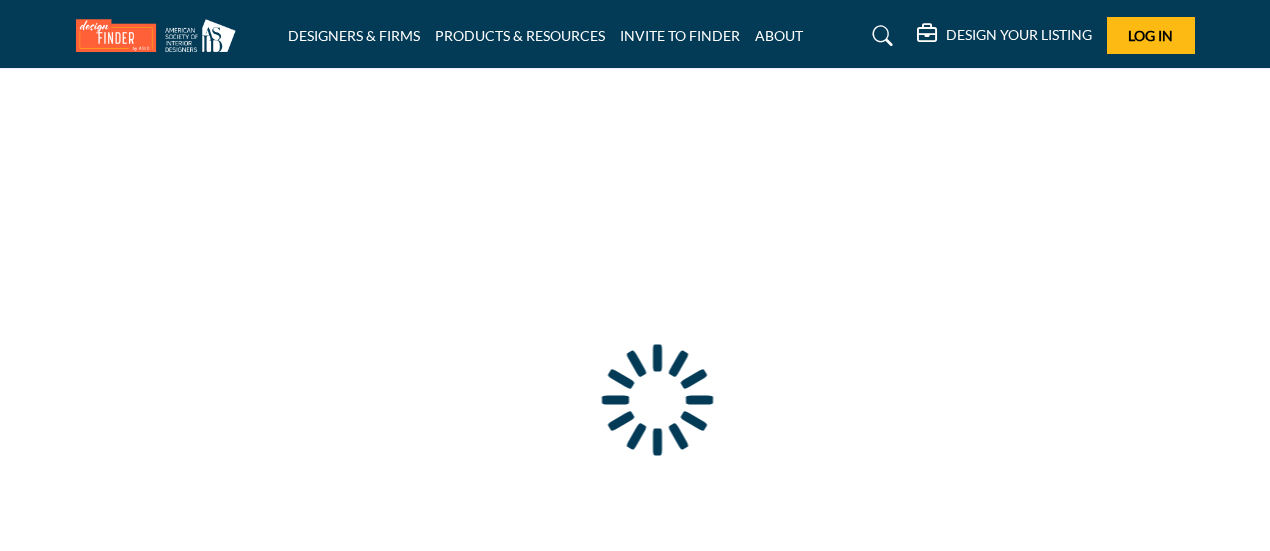 scroll, scrollTop: 0, scrollLeft: 0, axis: both 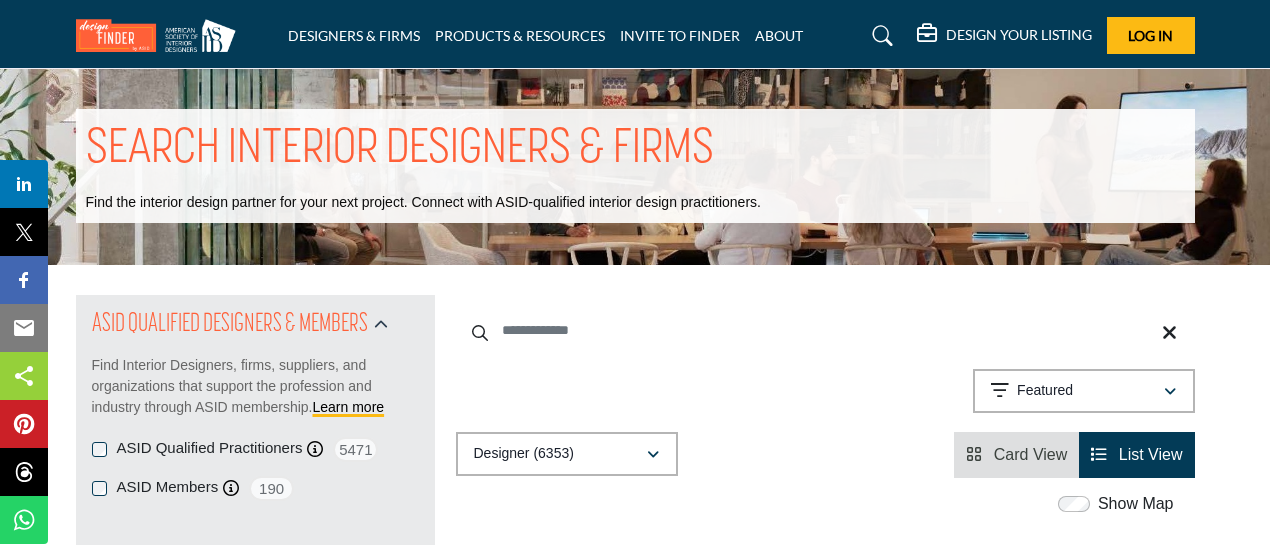 drag, startPoint x: 598, startPoint y: 335, endPoint x: 665, endPoint y: 338, distance: 67.06713 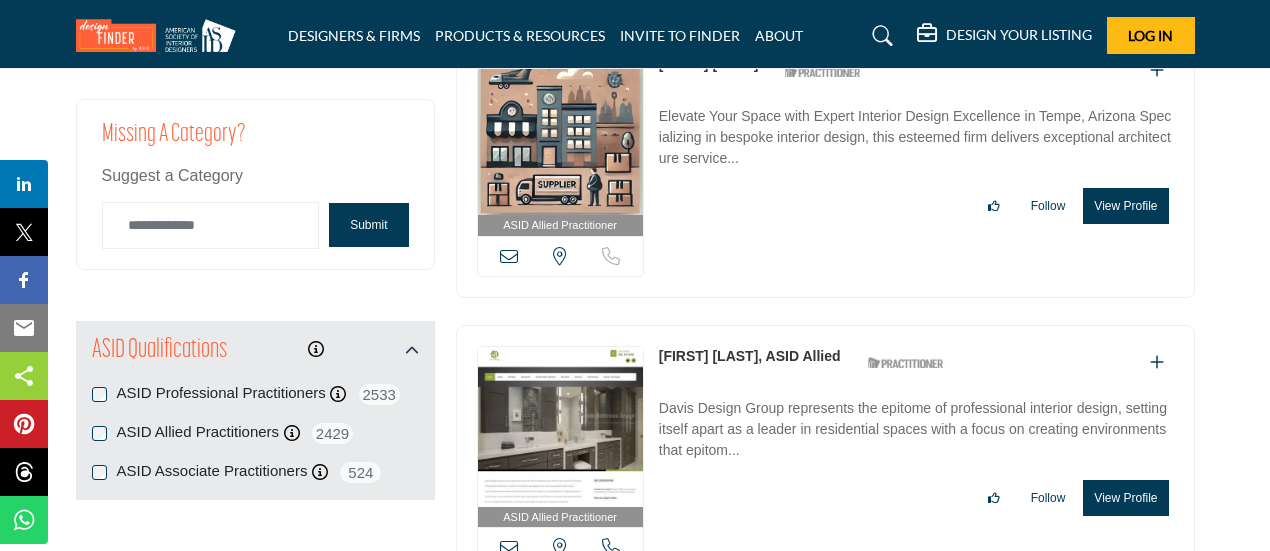scroll, scrollTop: 1988, scrollLeft: 0, axis: vertical 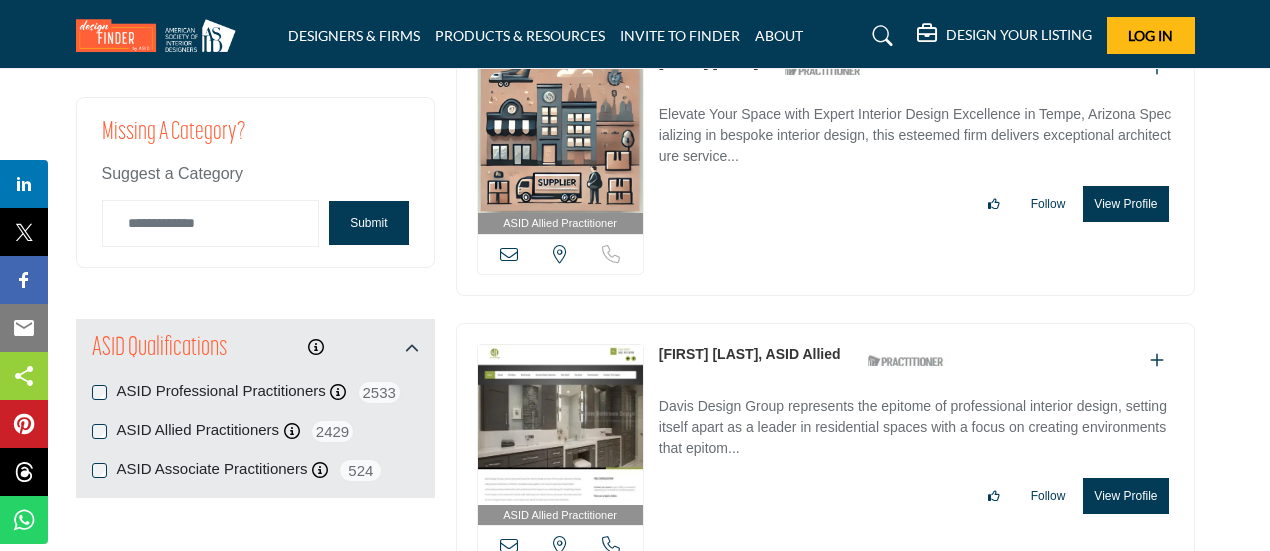 click on "Jonelle Davis, ASID Allied" at bounding box center (750, 354) 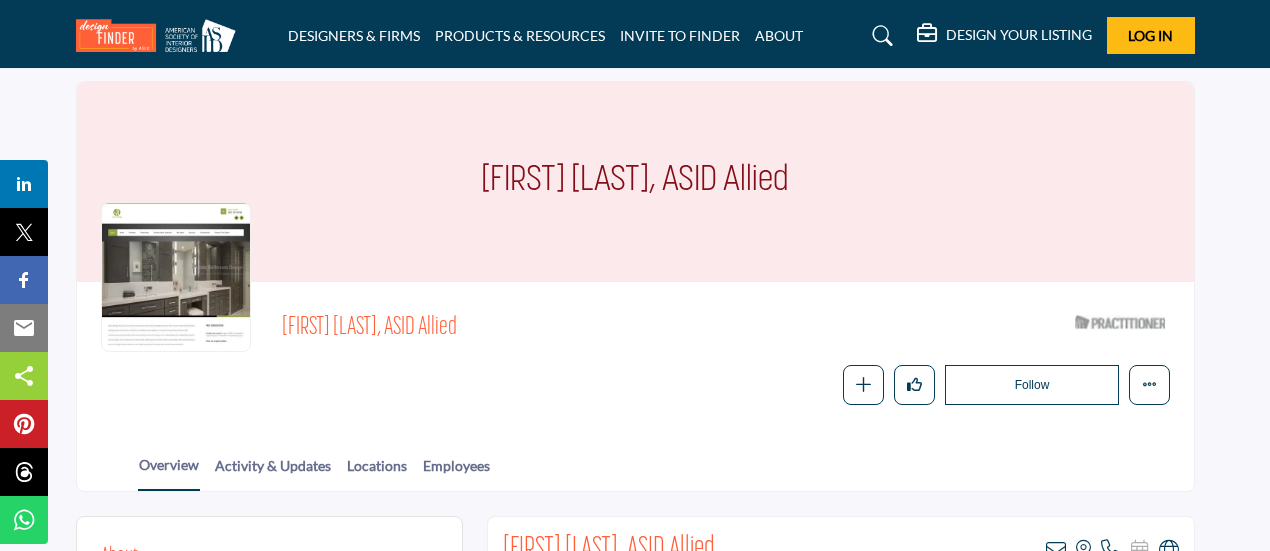 scroll, scrollTop: 333, scrollLeft: 0, axis: vertical 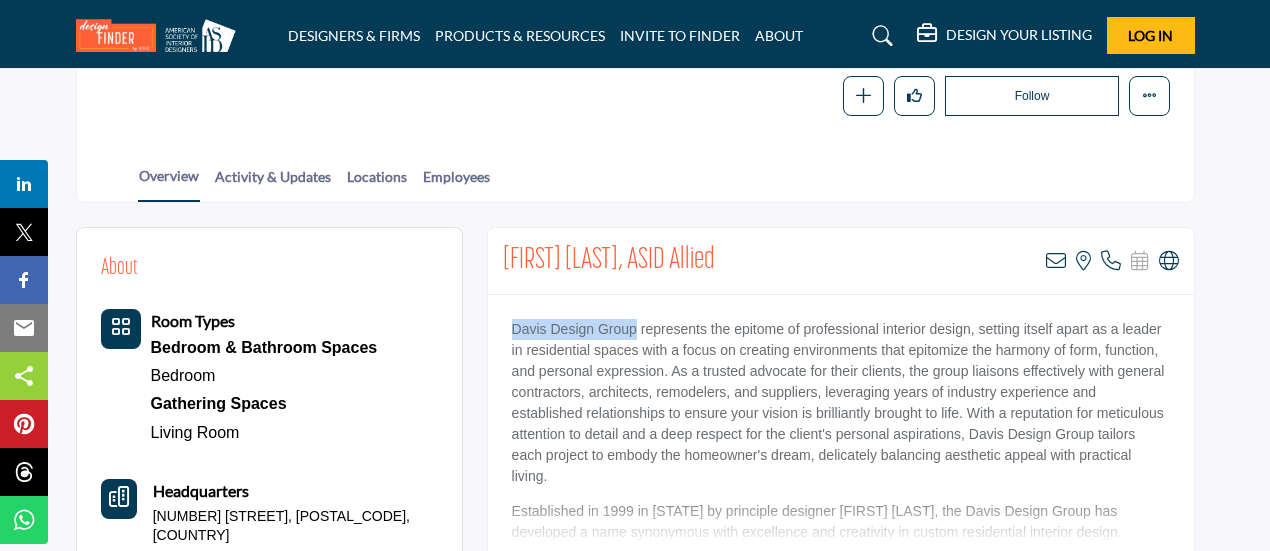 drag, startPoint x: 512, startPoint y: 324, endPoint x: 636, endPoint y: 329, distance: 124.10077 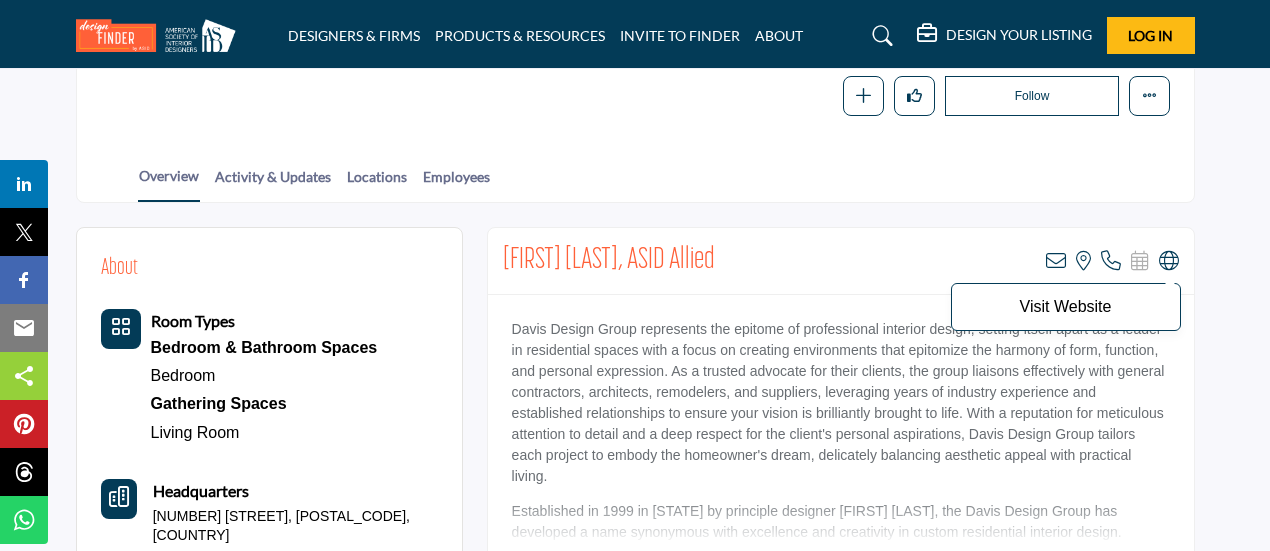 click at bounding box center (1169, 261) 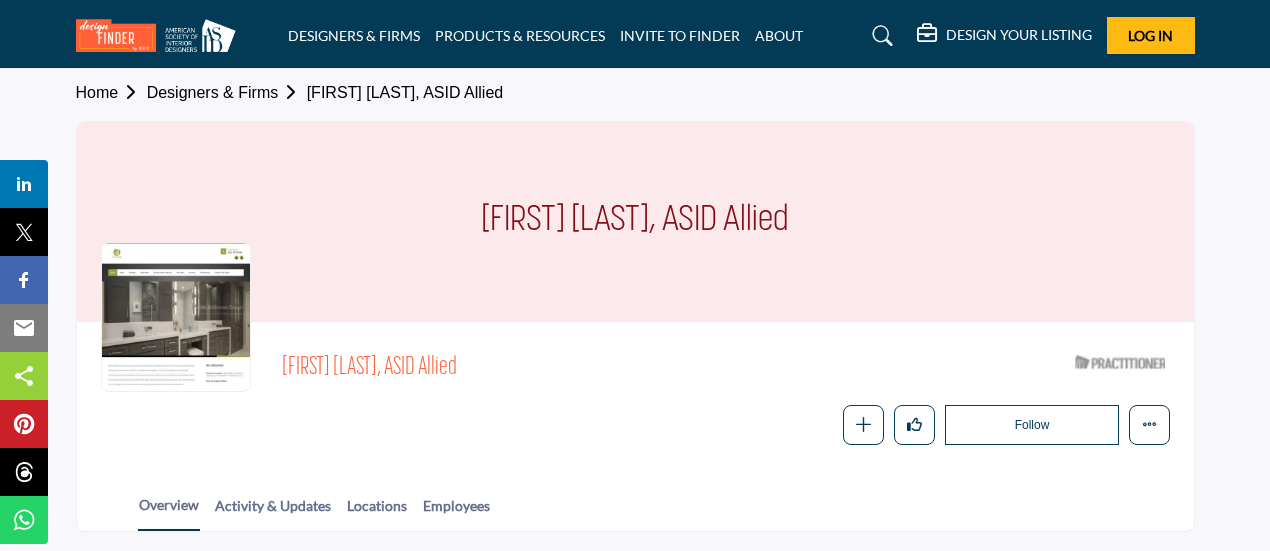 scroll, scrollTop: 0, scrollLeft: 0, axis: both 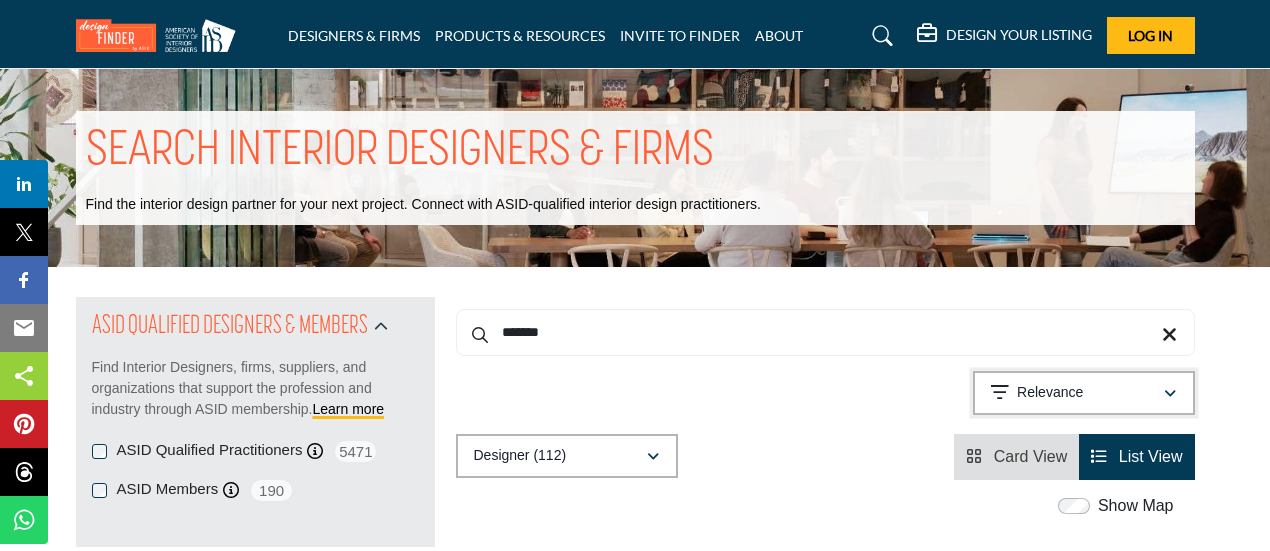 click on "Relevance" at bounding box center (1077, 393) 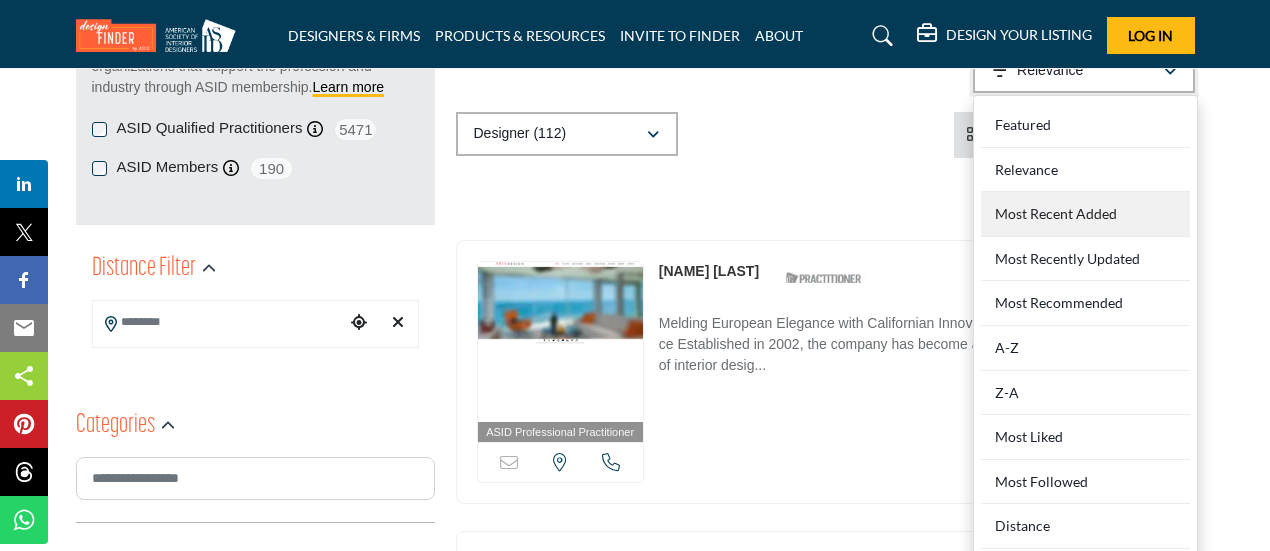 scroll, scrollTop: 328, scrollLeft: 0, axis: vertical 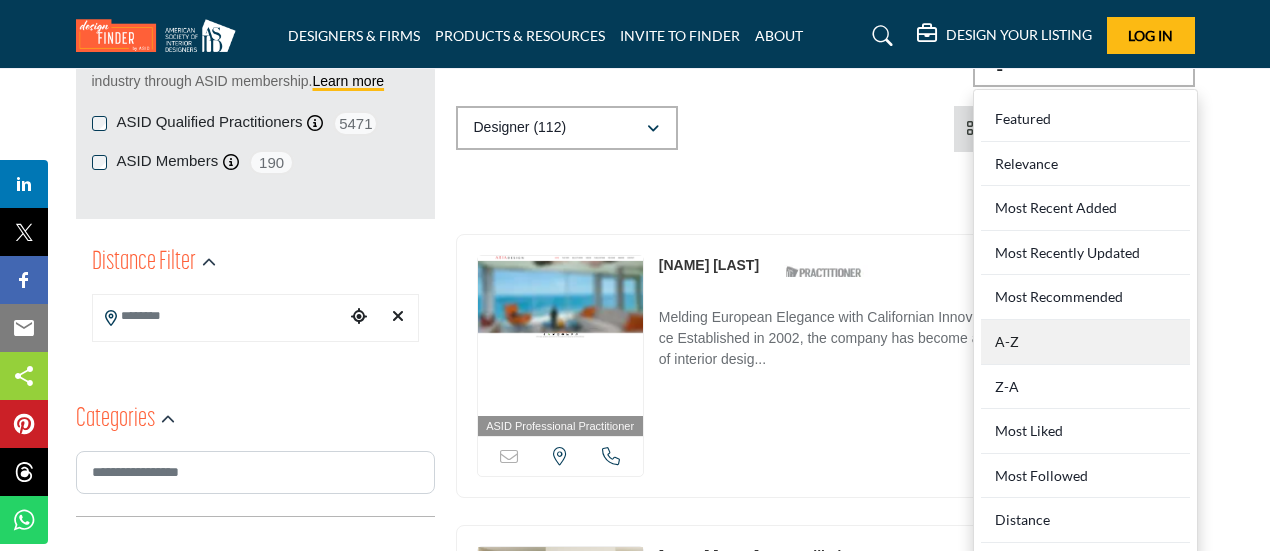 click on "A-Z" at bounding box center [1085, 342] 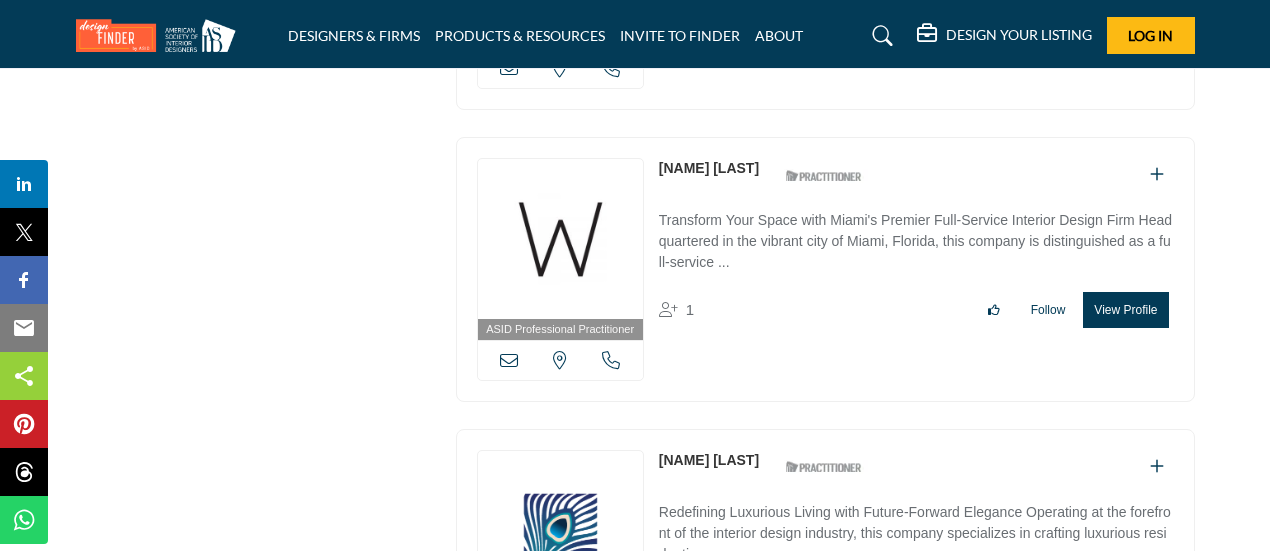 scroll, scrollTop: 3630, scrollLeft: 0, axis: vertical 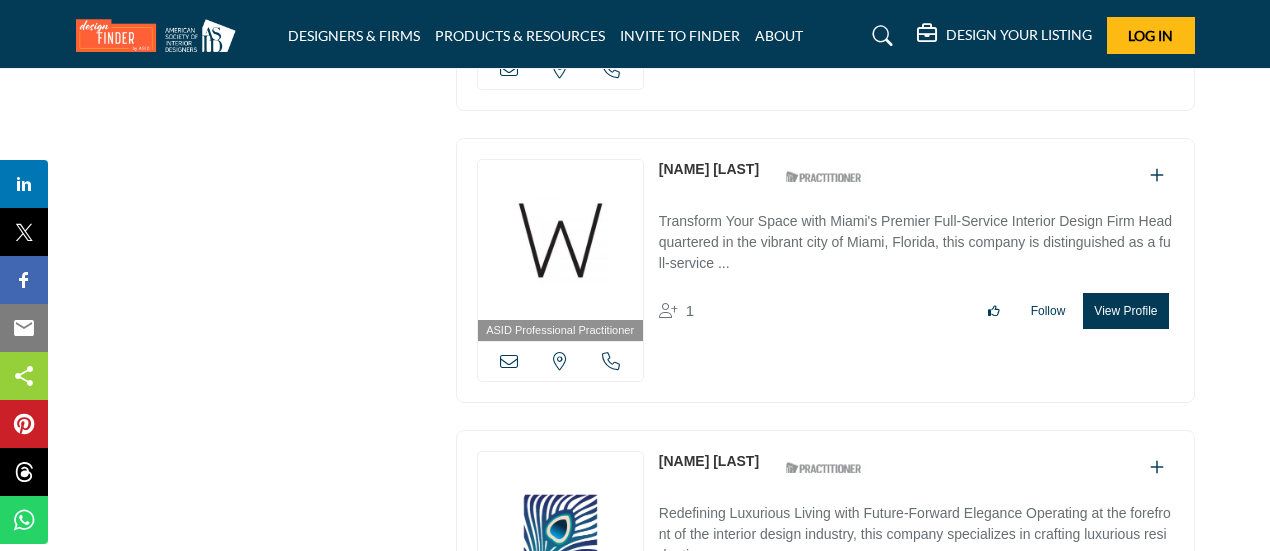click on "[FIRST] [LAST]" at bounding box center [709, 461] 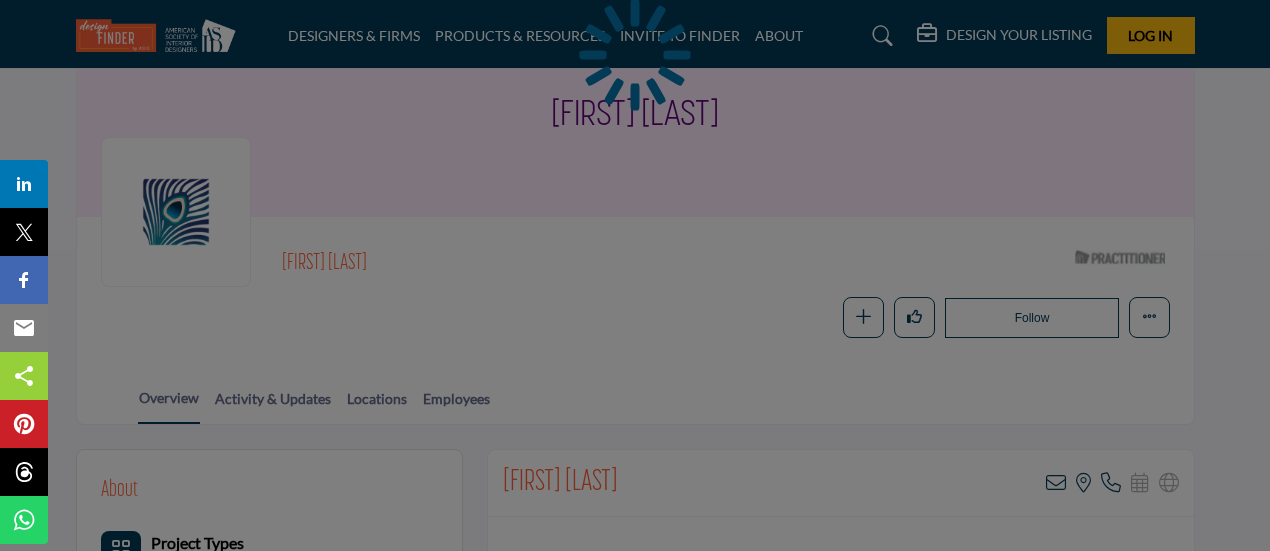 scroll, scrollTop: 330, scrollLeft: 0, axis: vertical 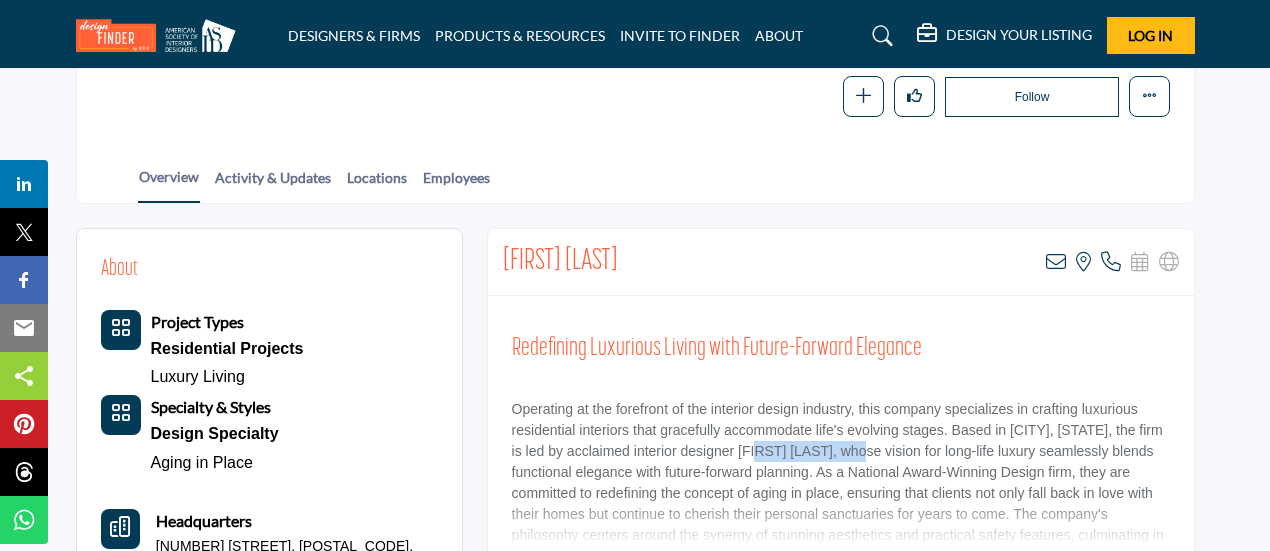 drag, startPoint x: 762, startPoint y: 449, endPoint x: 864, endPoint y: 452, distance: 102.044106 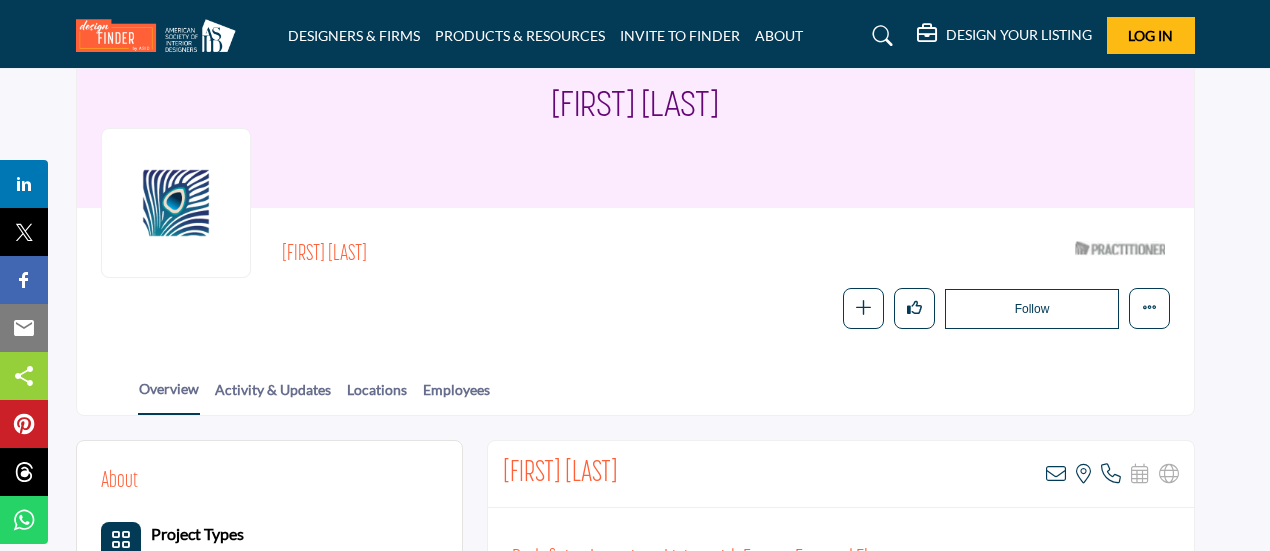 scroll, scrollTop: 93, scrollLeft: 0, axis: vertical 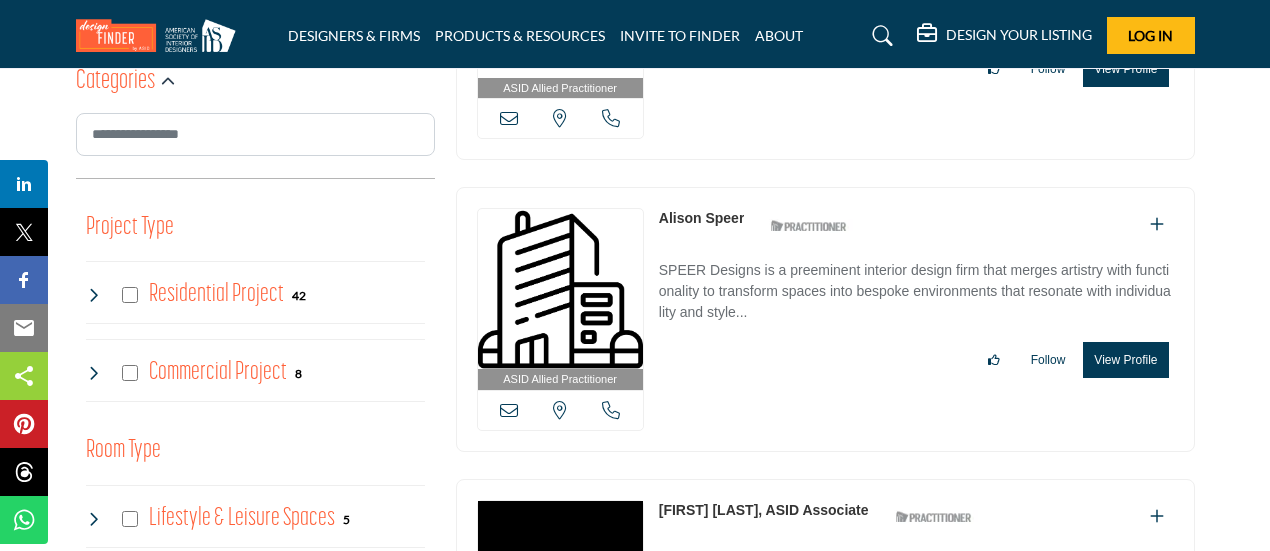 click on "Alison Speer" at bounding box center (702, 218) 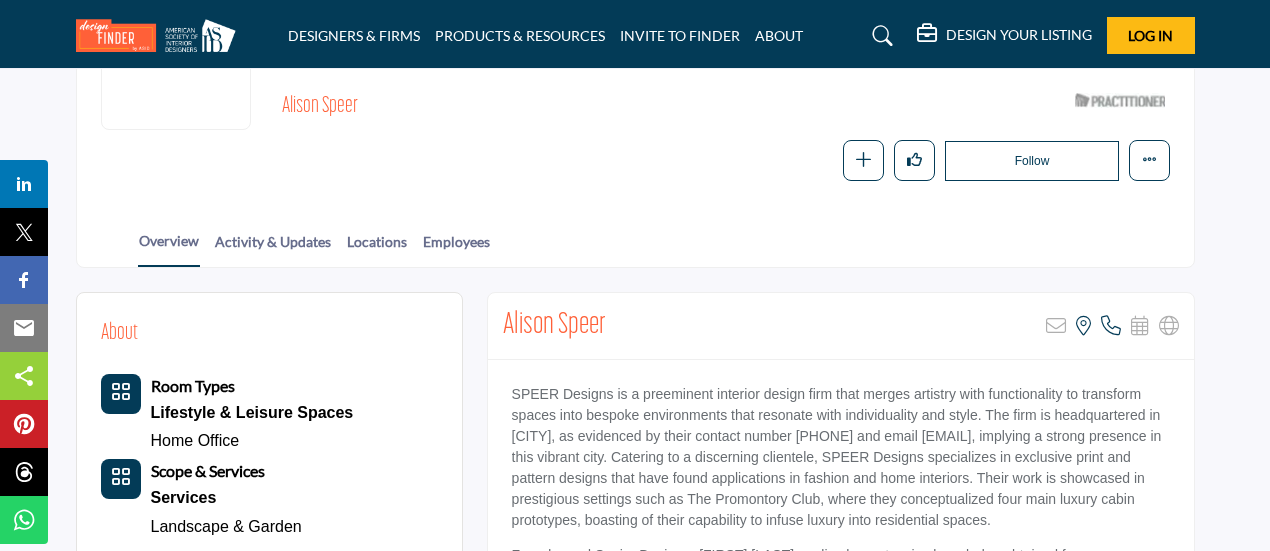 scroll, scrollTop: 333, scrollLeft: 0, axis: vertical 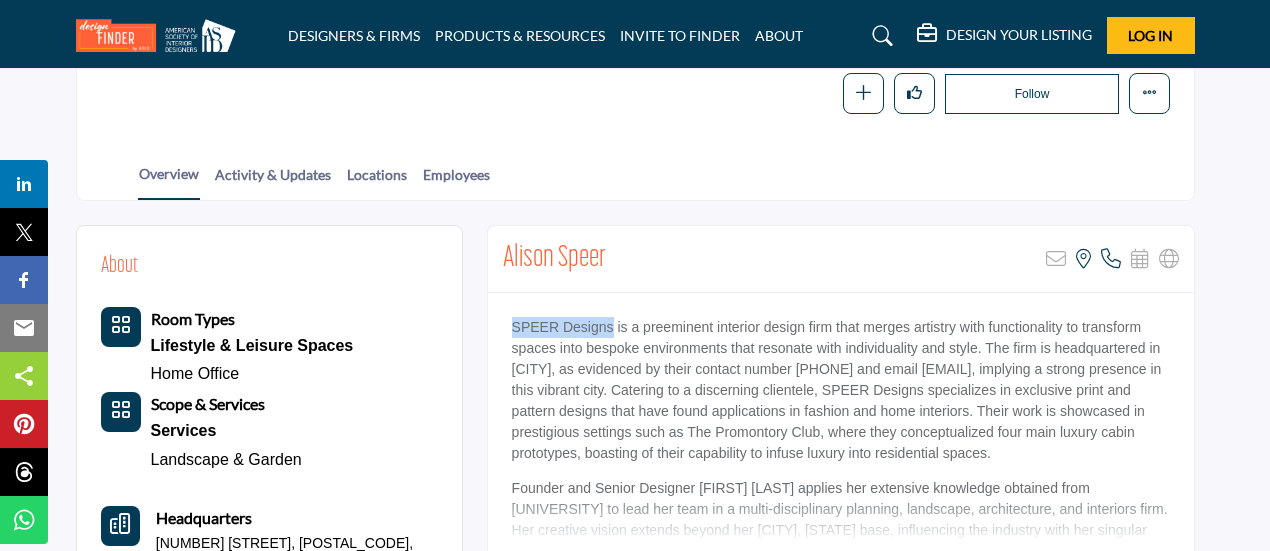 drag, startPoint x: 510, startPoint y: 323, endPoint x: 614, endPoint y: 322, distance: 104.00481 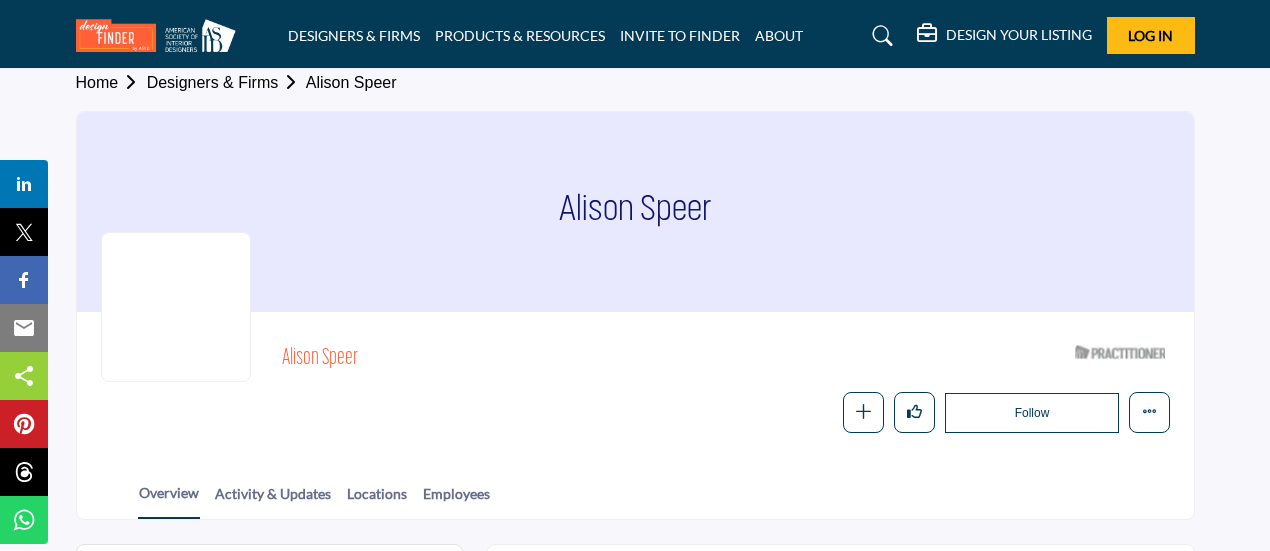 scroll, scrollTop: 0, scrollLeft: 0, axis: both 